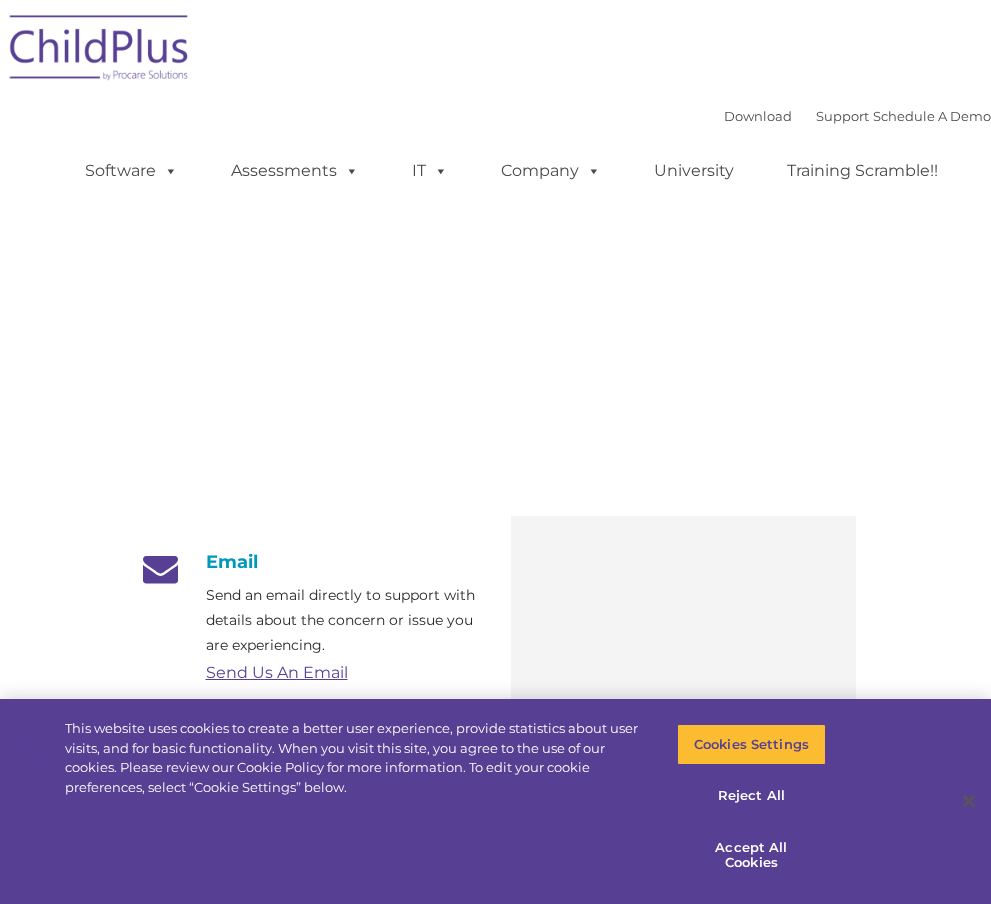scroll, scrollTop: 0, scrollLeft: 0, axis: both 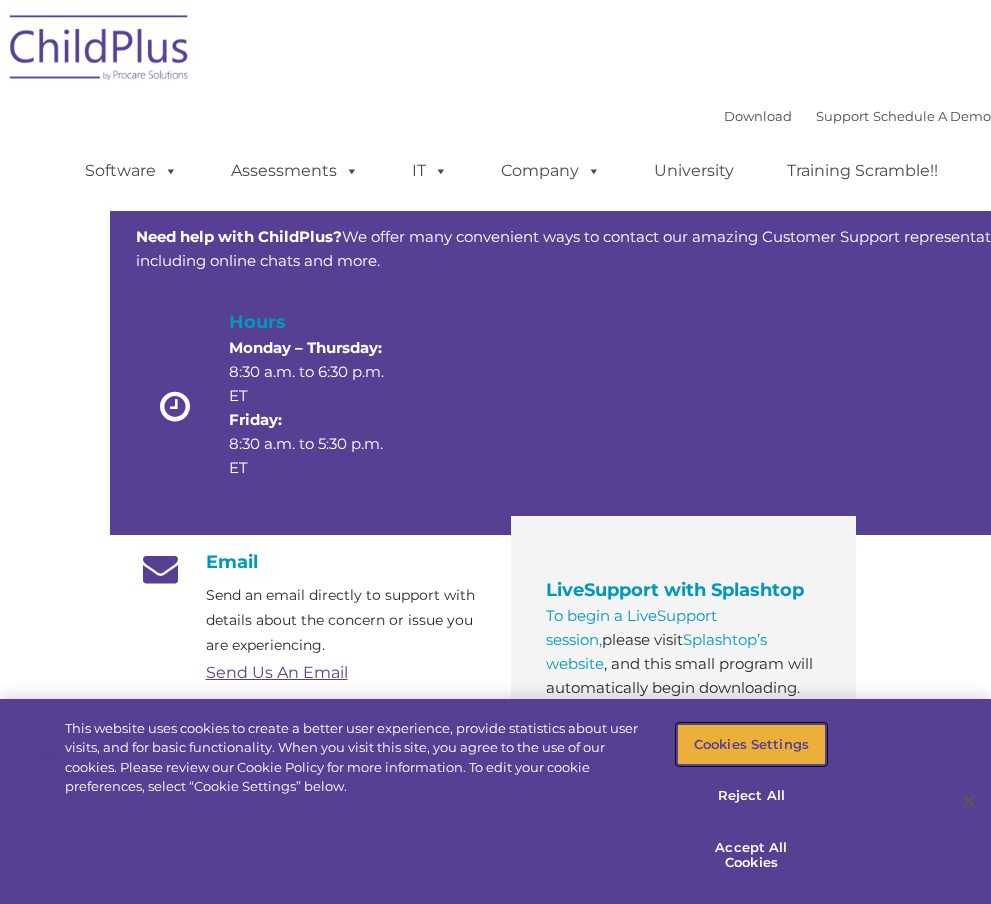 click on "Cookies Settings" at bounding box center [751, 745] 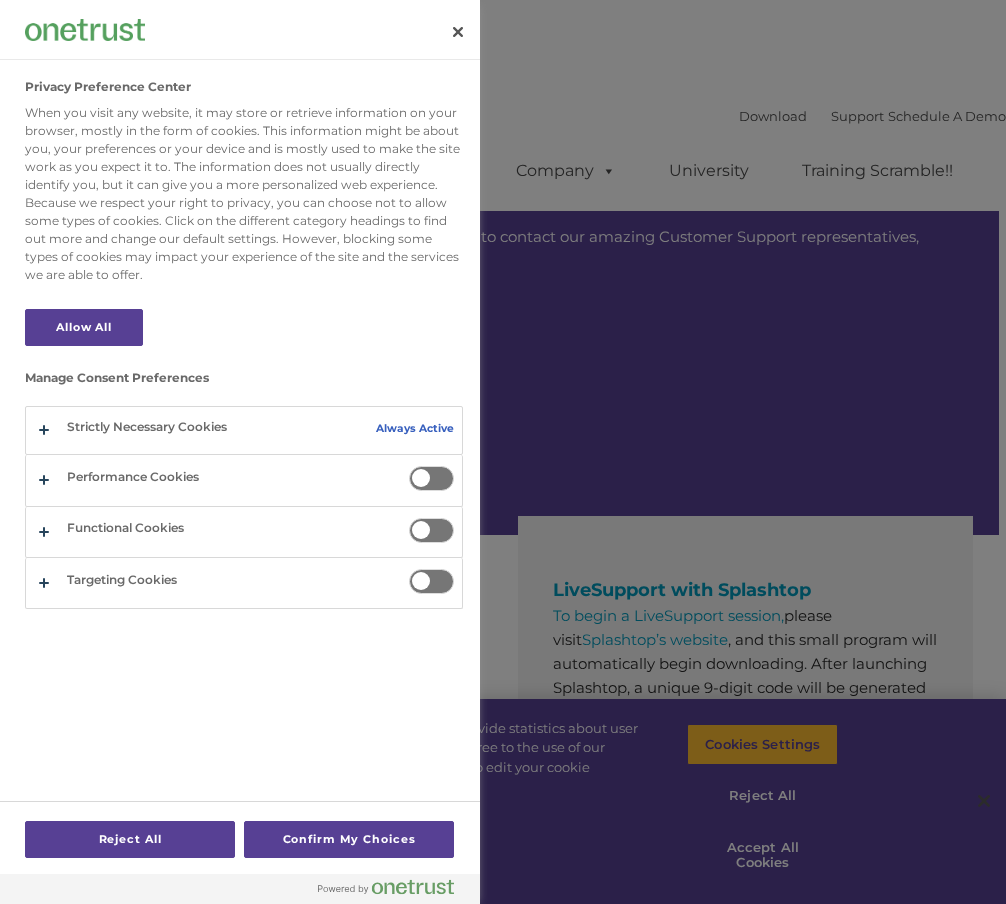 click at bounding box center (503, 452) 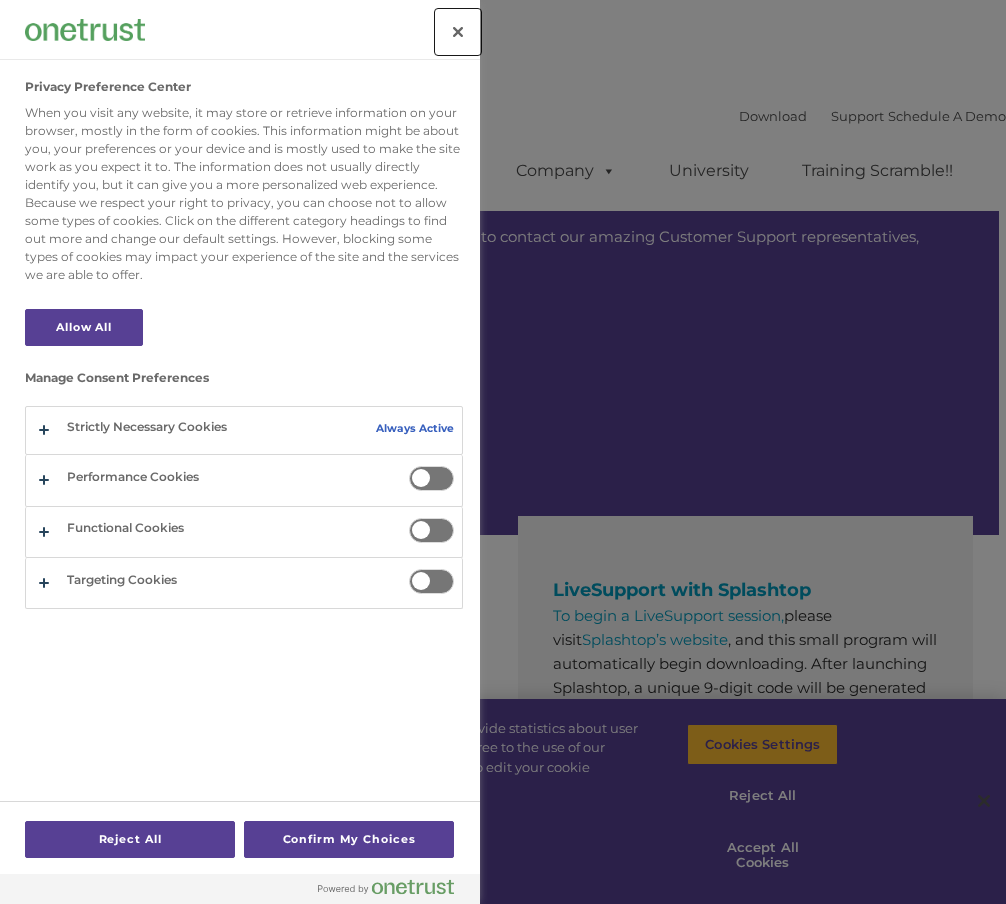 click at bounding box center (458, 32) 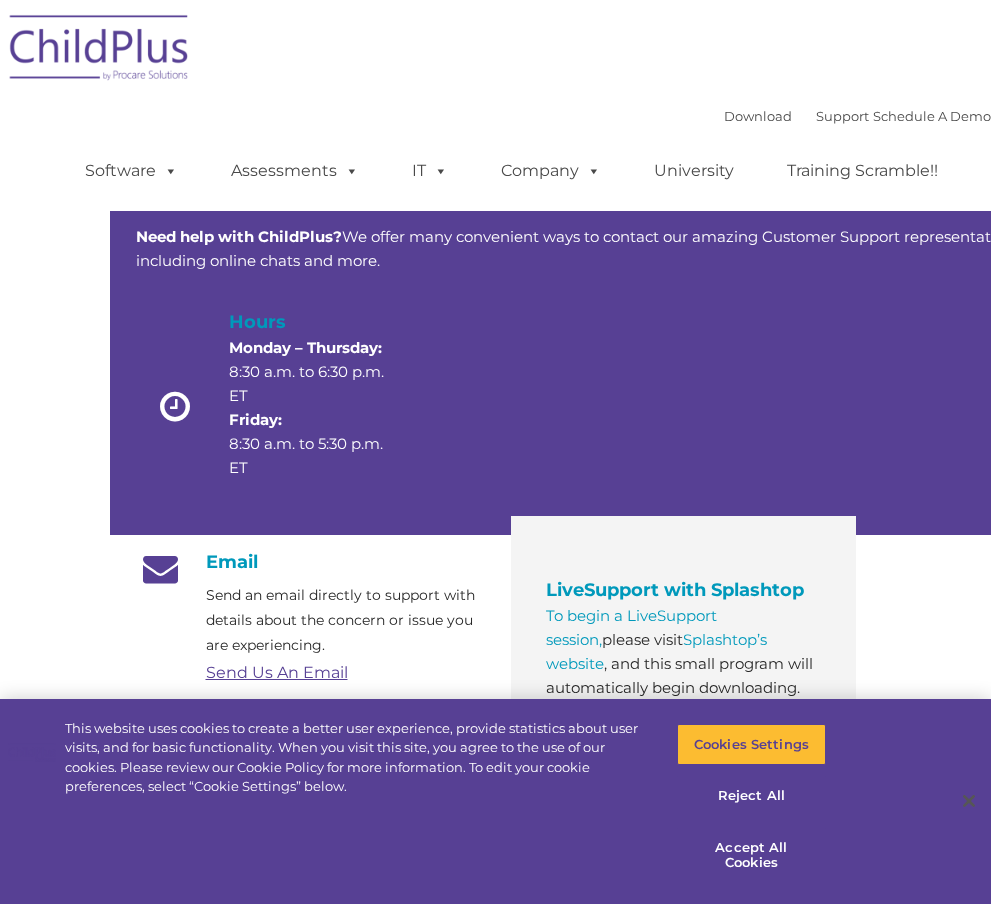 click at bounding box center (684, 411) 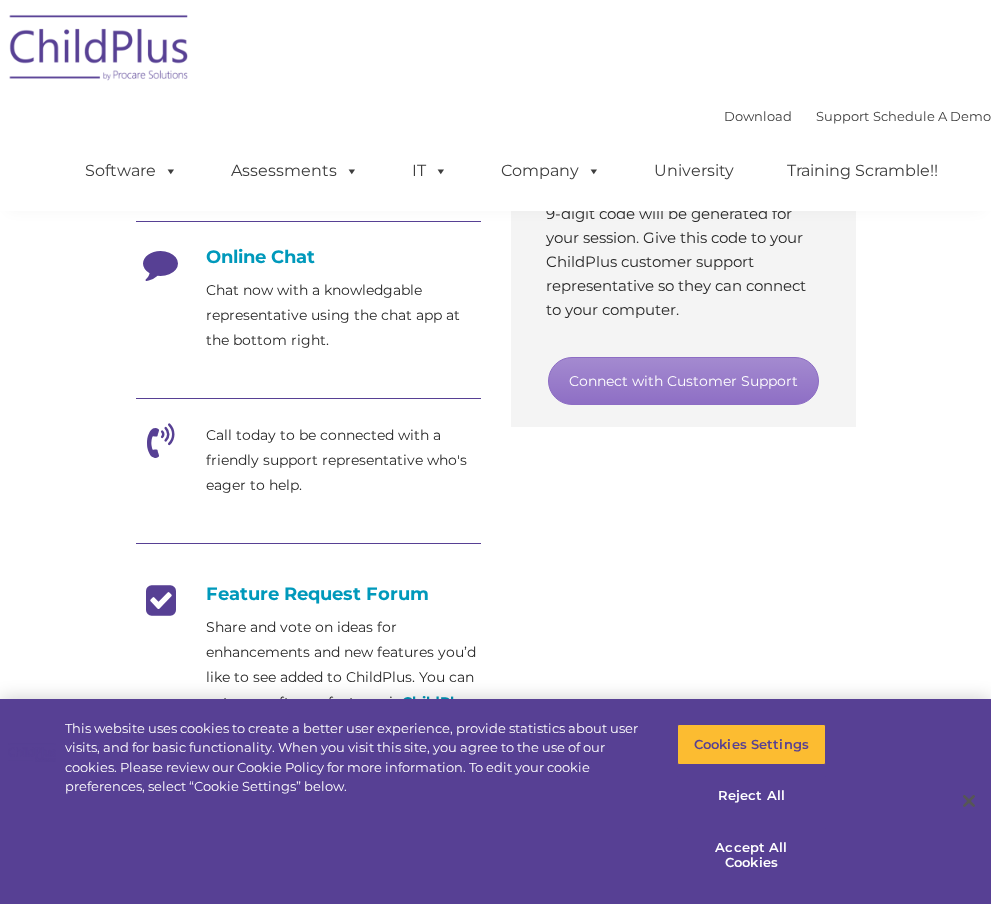 scroll, scrollTop: 534, scrollLeft: 0, axis: vertical 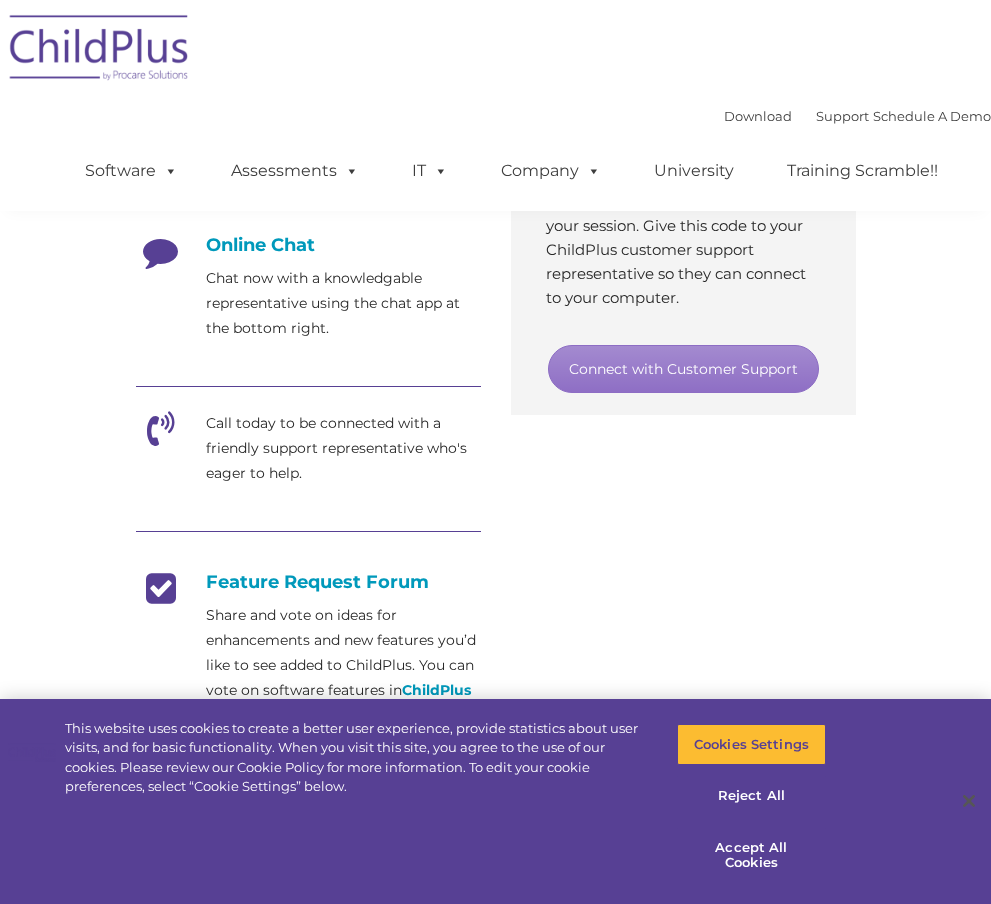 click at bounding box center (161, 436) 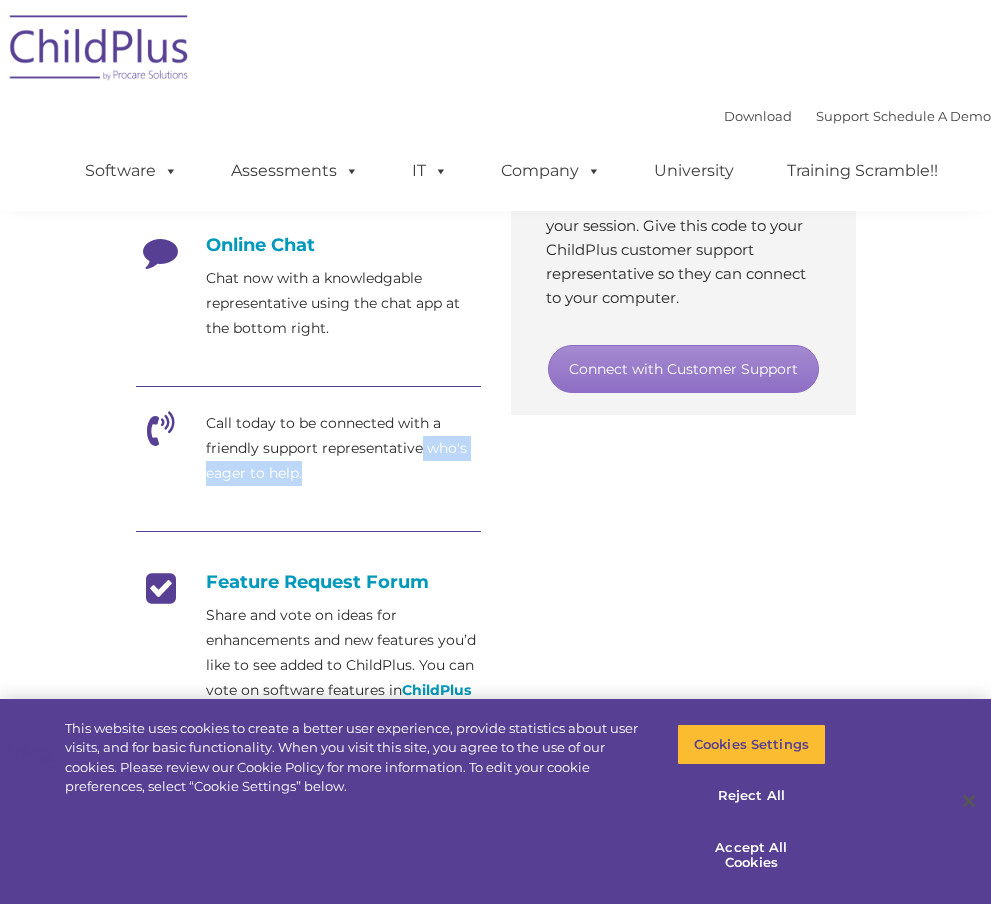 drag, startPoint x: 221, startPoint y: 406, endPoint x: 285, endPoint y: 423, distance: 66.21933 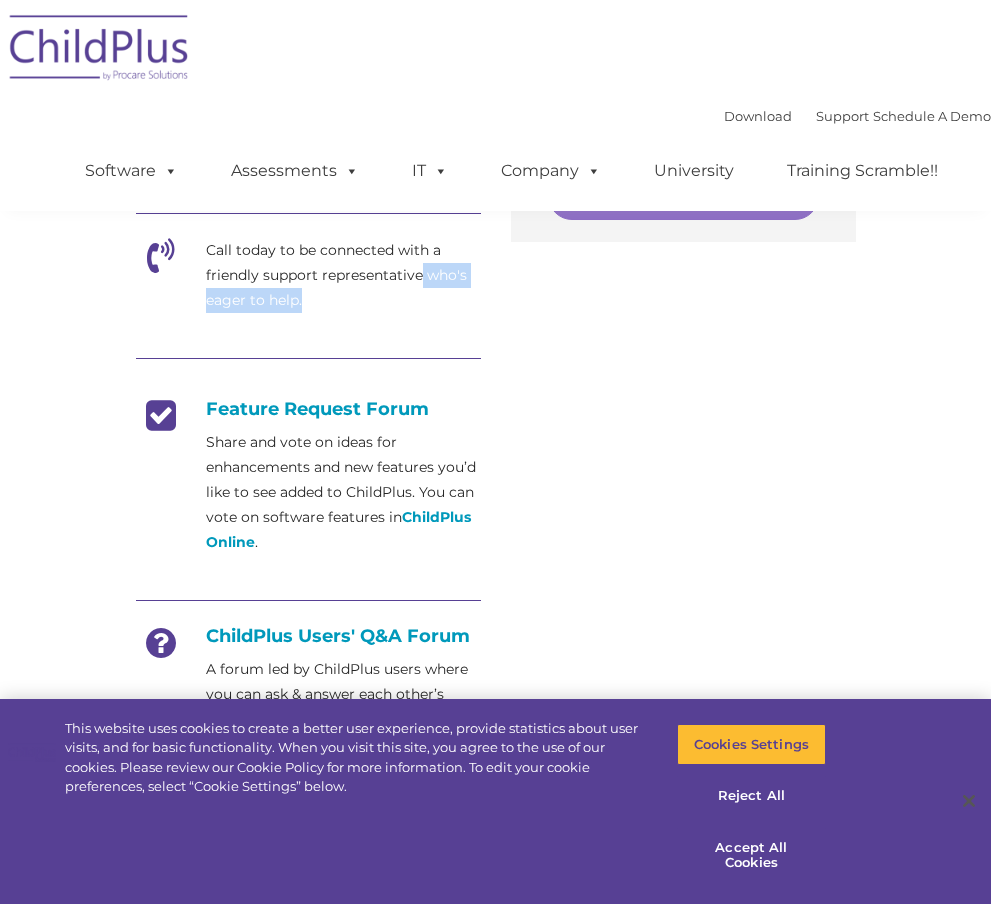 scroll, scrollTop: 706, scrollLeft: 0, axis: vertical 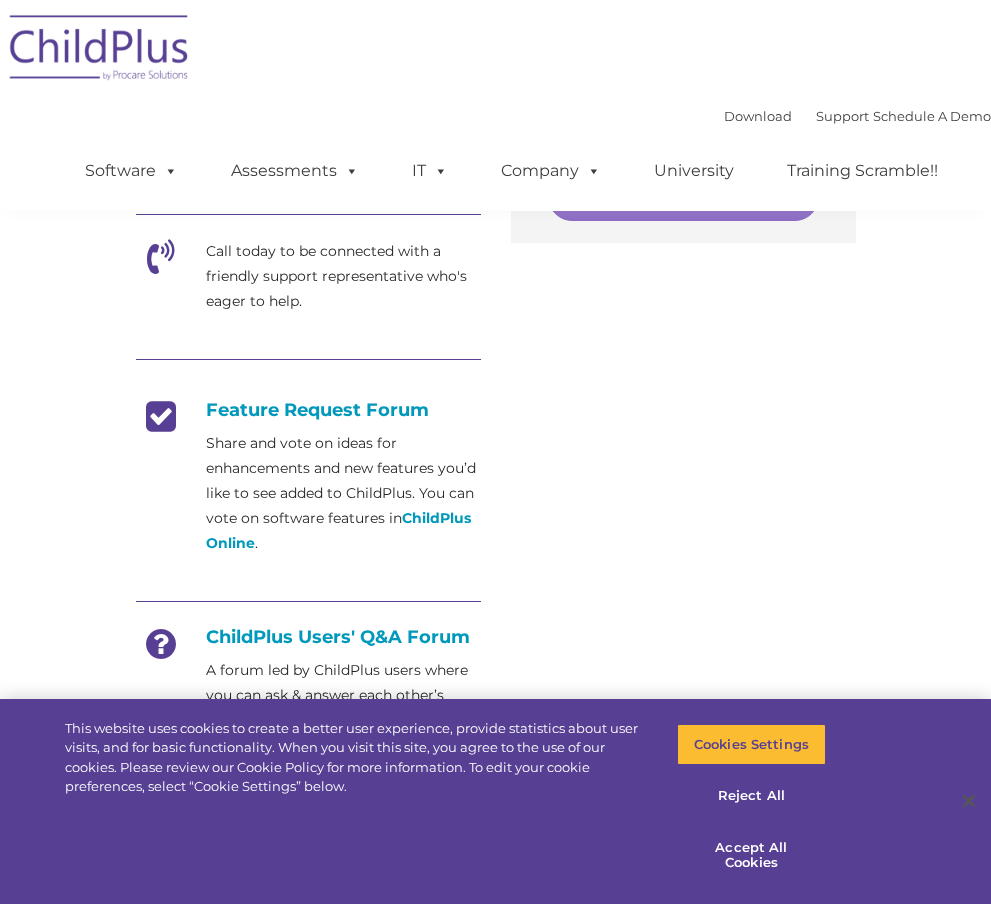 click on "Feature Request Forum" at bounding box center (308, 410) 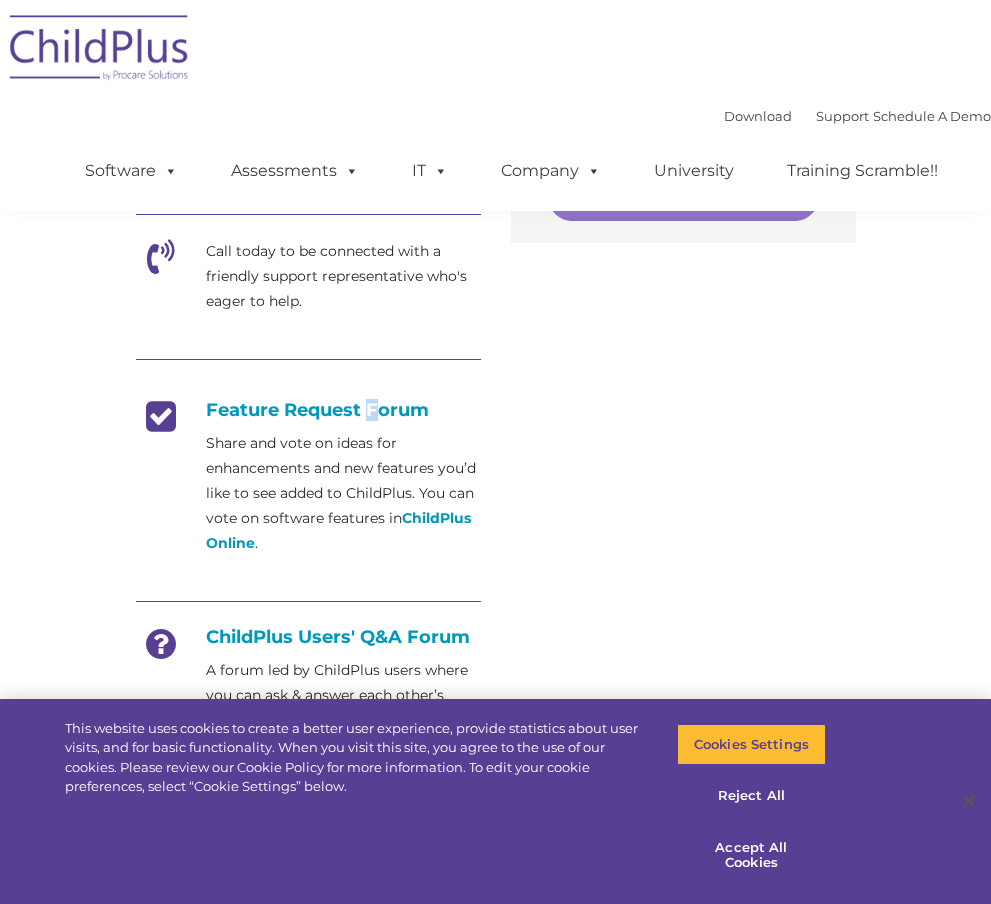 drag, startPoint x: 260, startPoint y: 325, endPoint x: 322, endPoint y: 356, distance: 69.31811 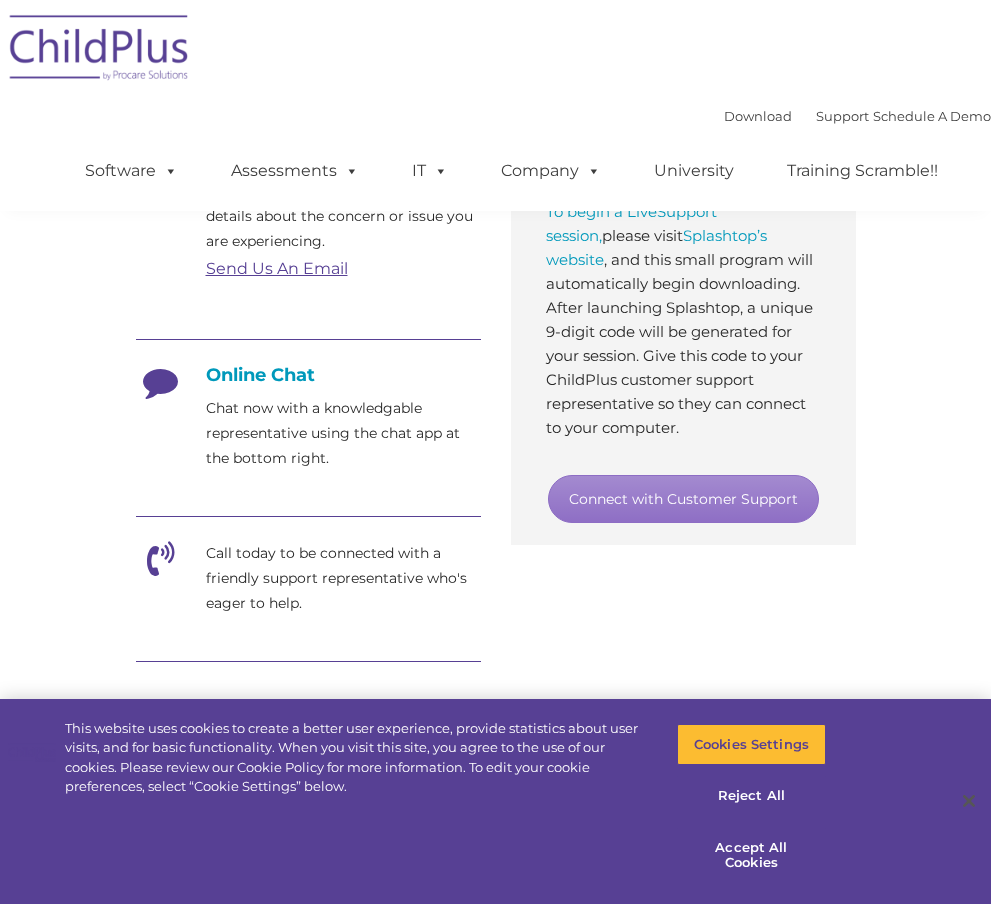 scroll, scrollTop: 0, scrollLeft: 0, axis: both 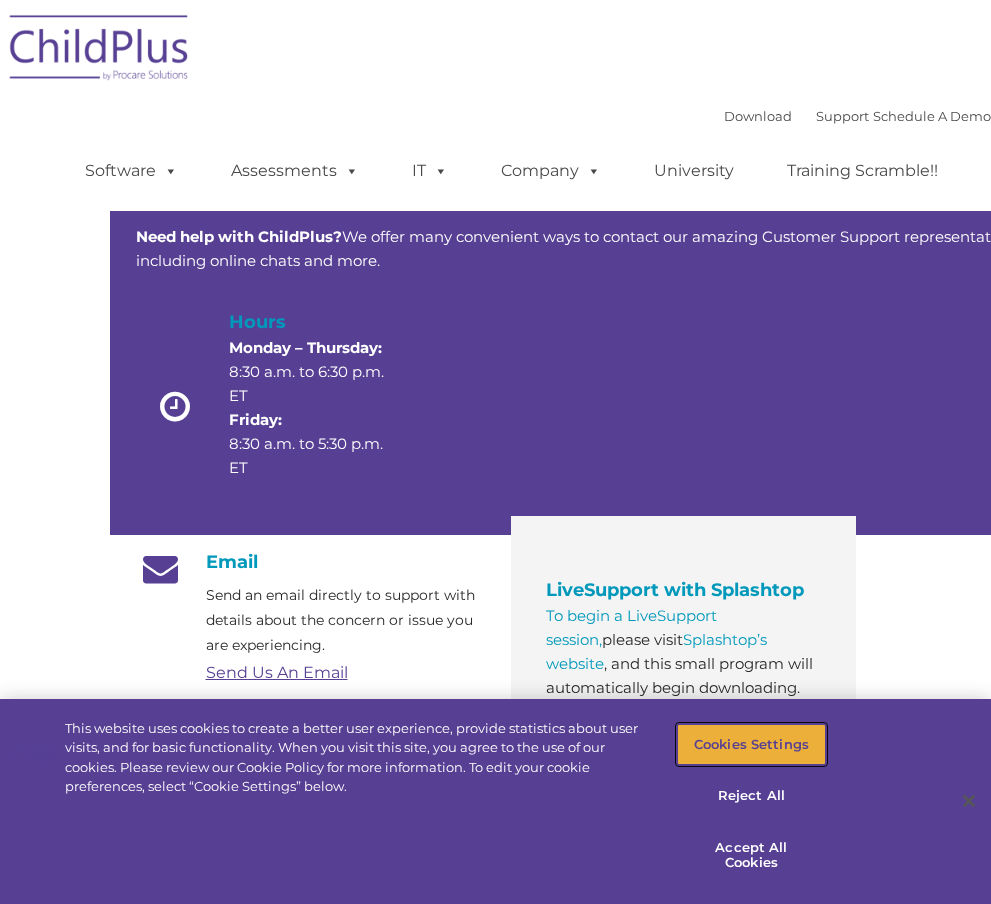click on "Cookies Settings" at bounding box center [751, 745] 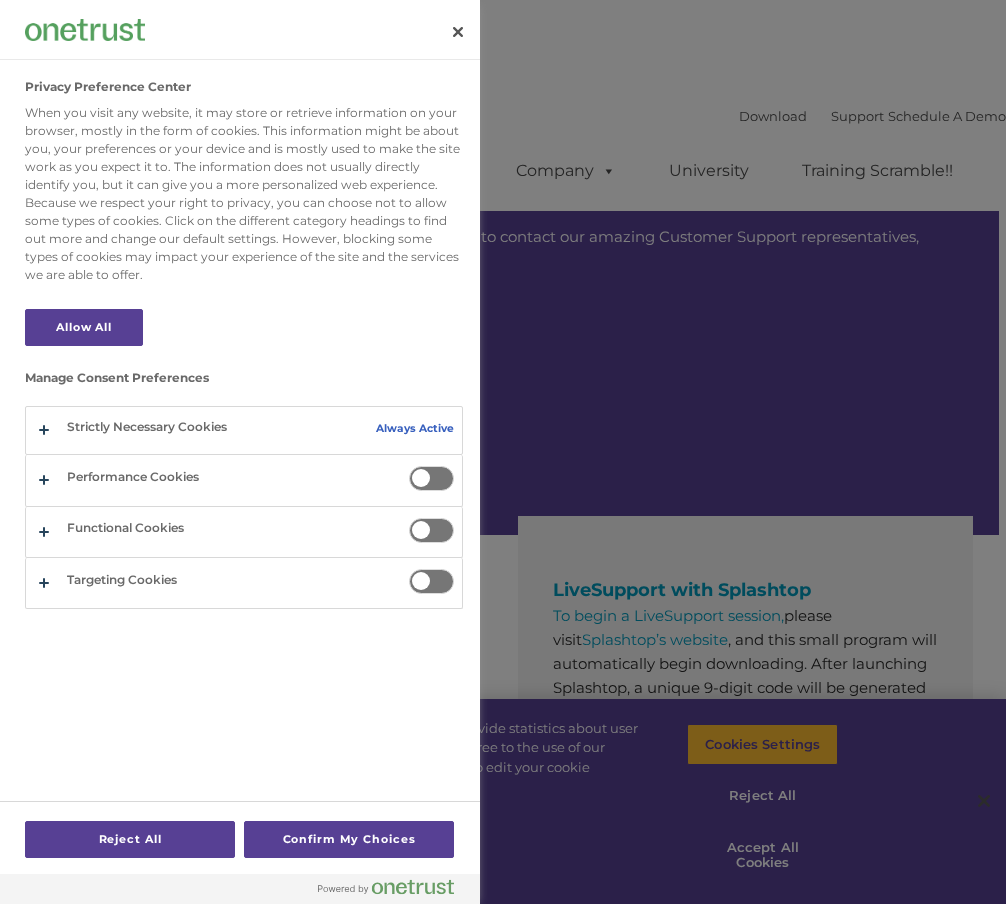 click at bounding box center [431, 478] 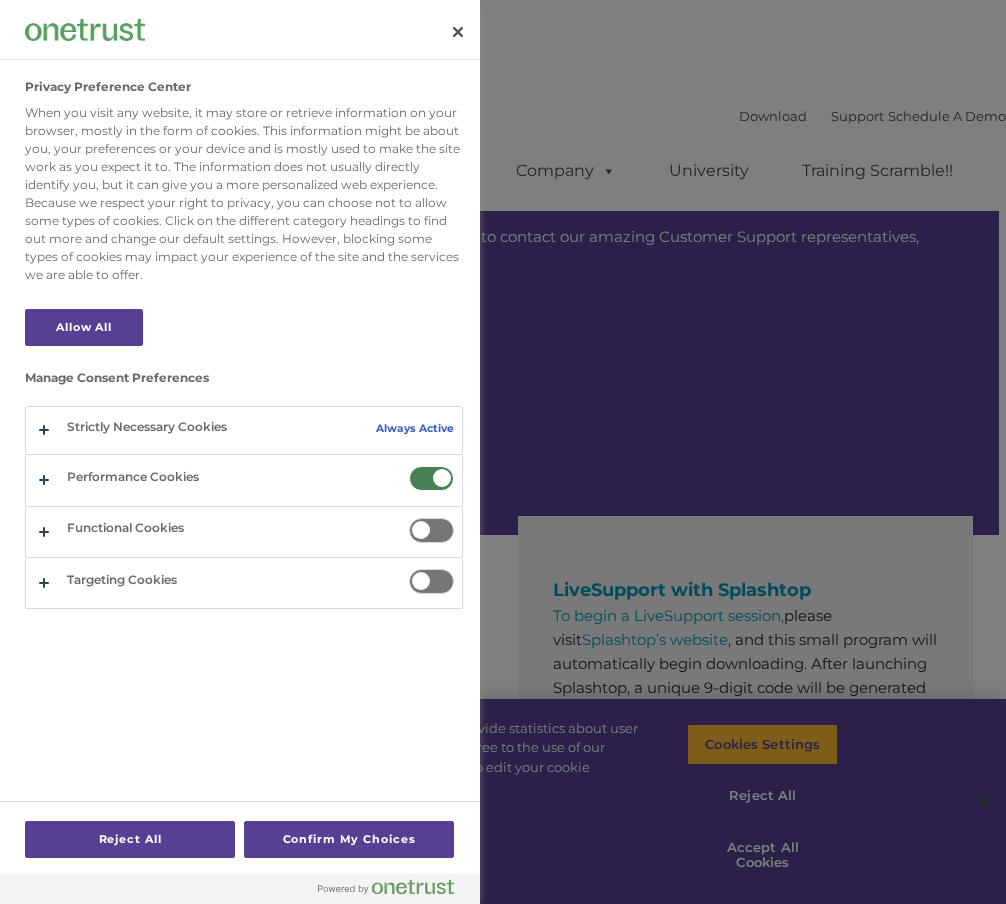 click at bounding box center [431, 530] 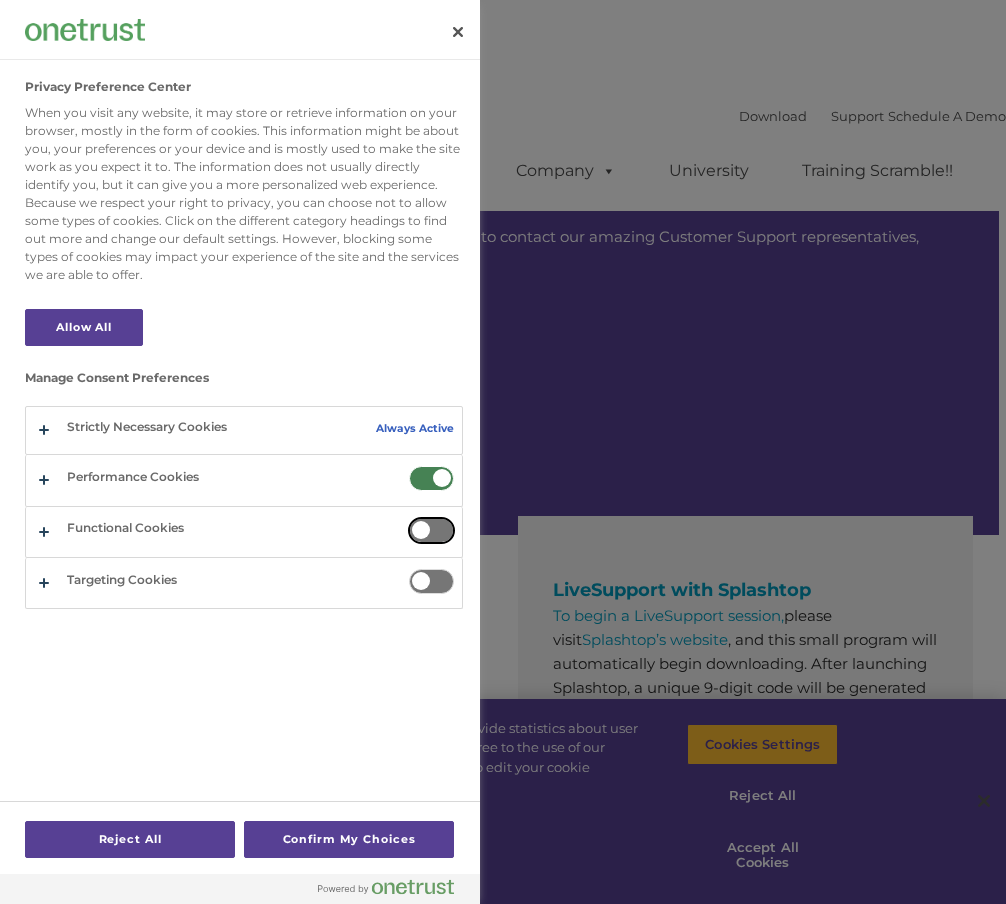 click on "Functional Cookies" at bounding box center [409, 518] 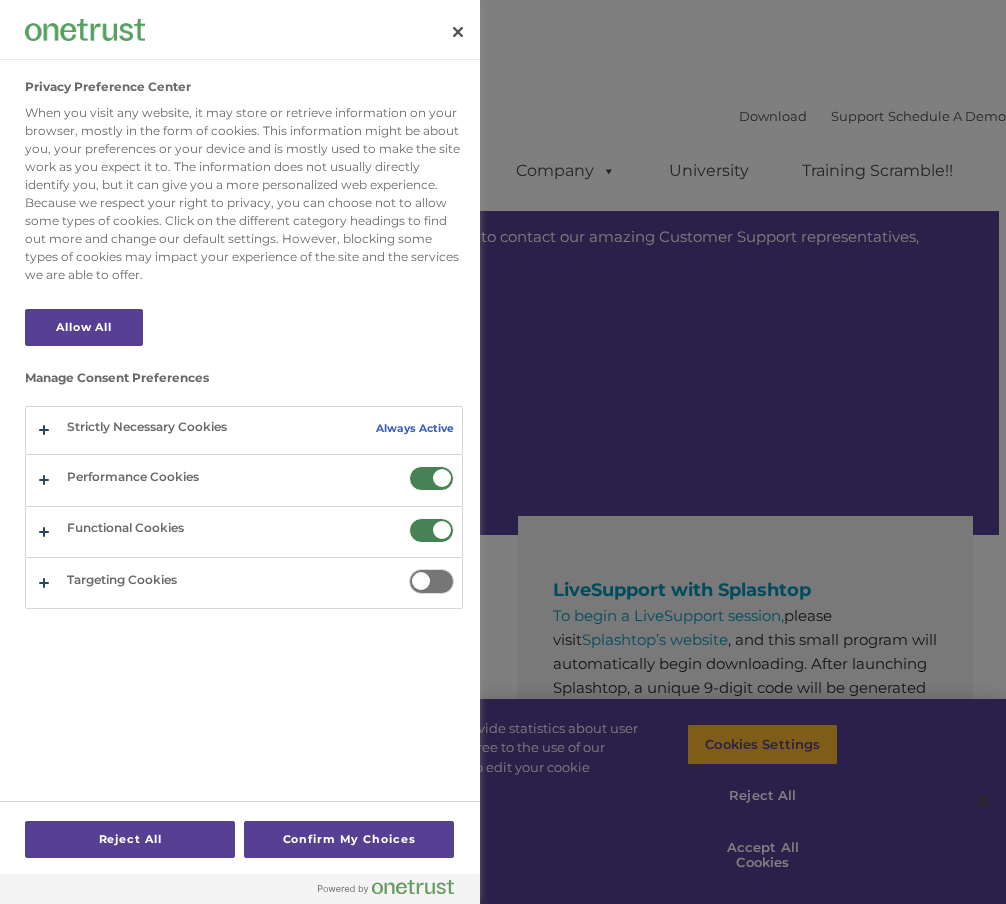 click at bounding box center (431, 581) 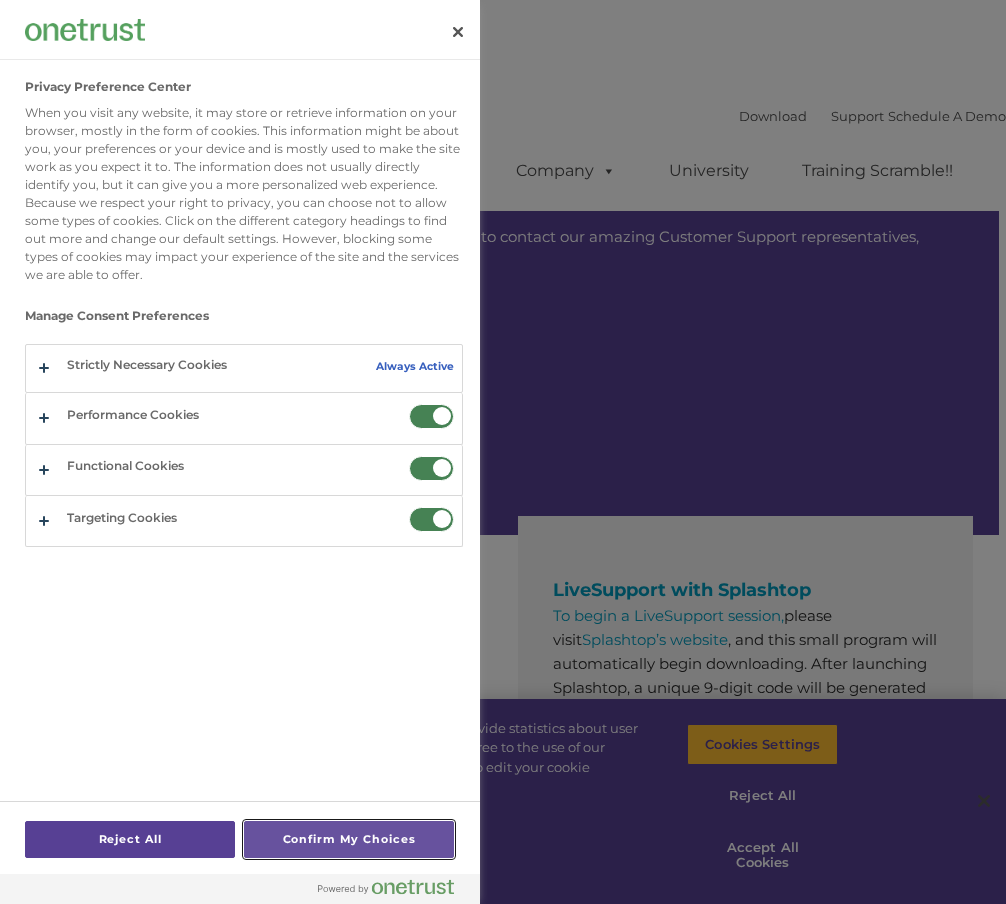 click on "Confirm My Choices" at bounding box center [349, 839] 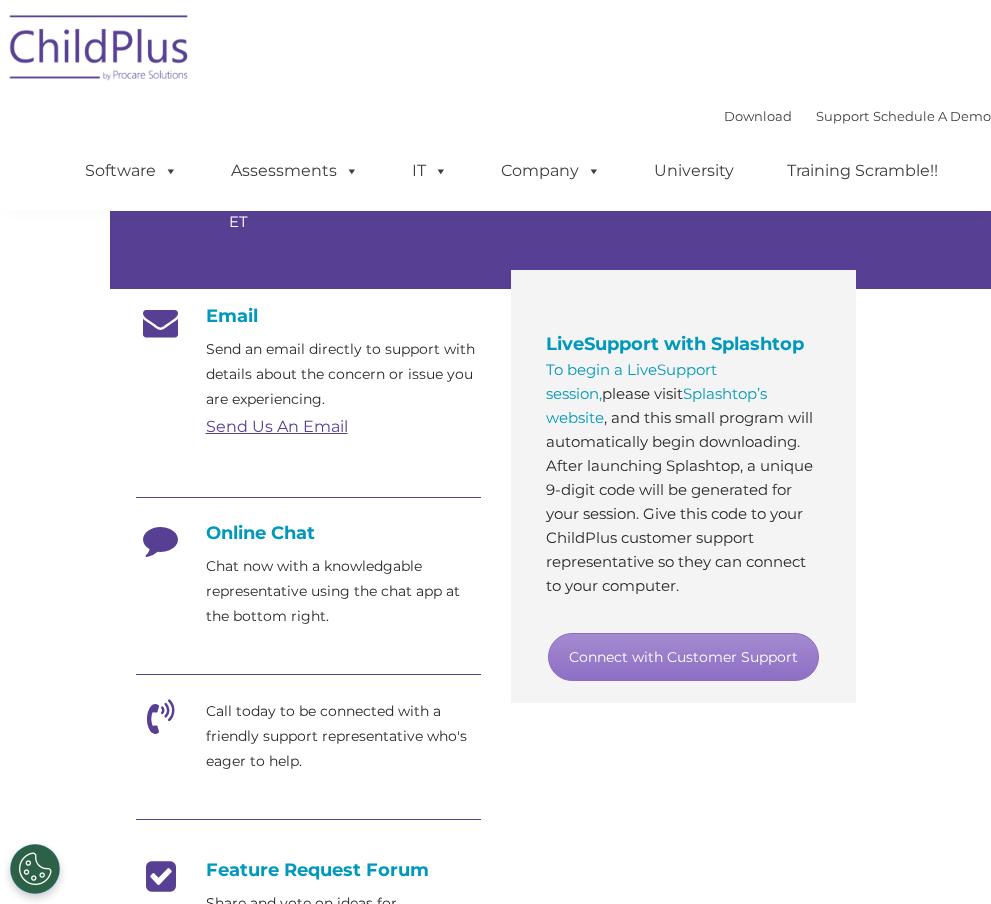 scroll, scrollTop: 248, scrollLeft: 0, axis: vertical 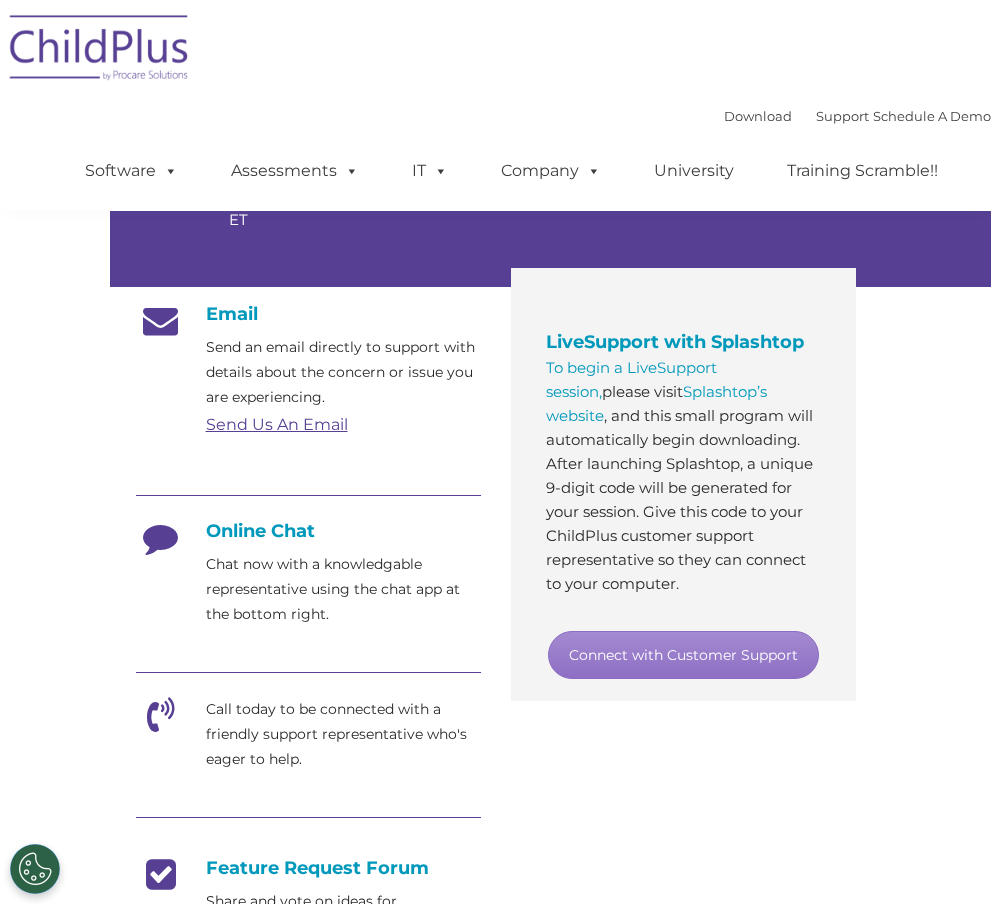 click at bounding box center [161, 722] 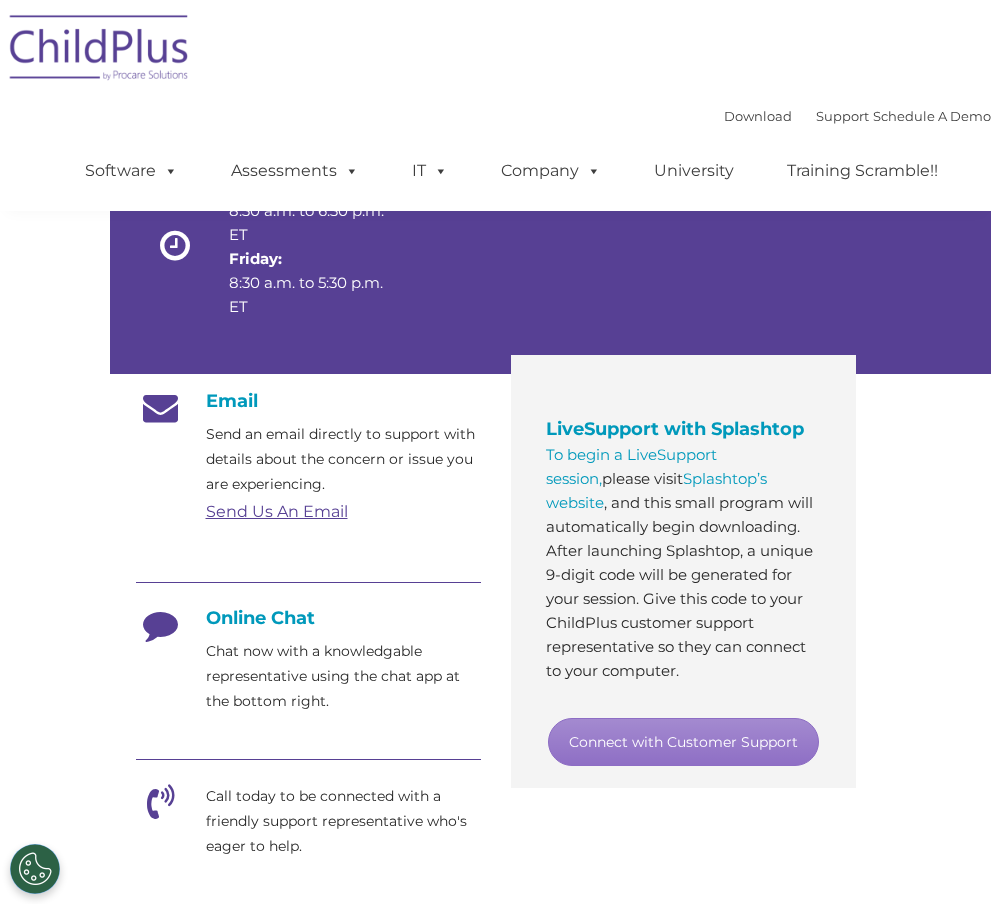 scroll, scrollTop: 148, scrollLeft: 0, axis: vertical 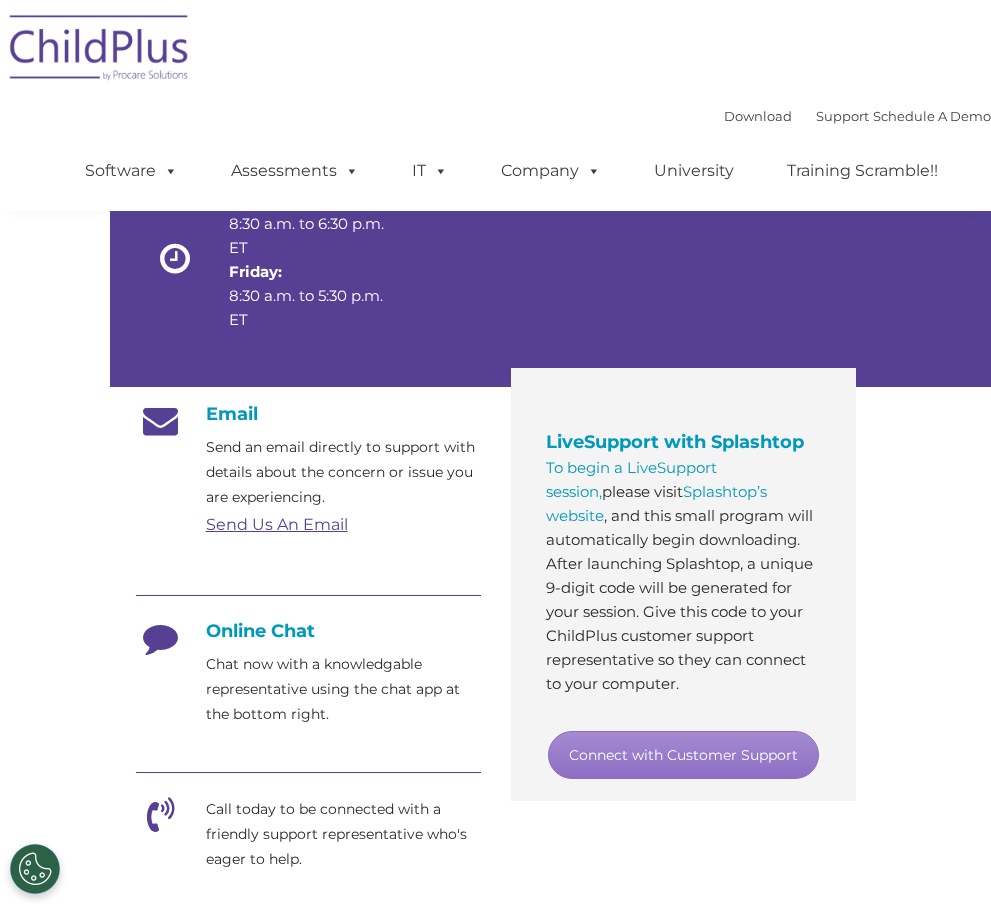 click on "Send Us An Email" at bounding box center (277, 524) 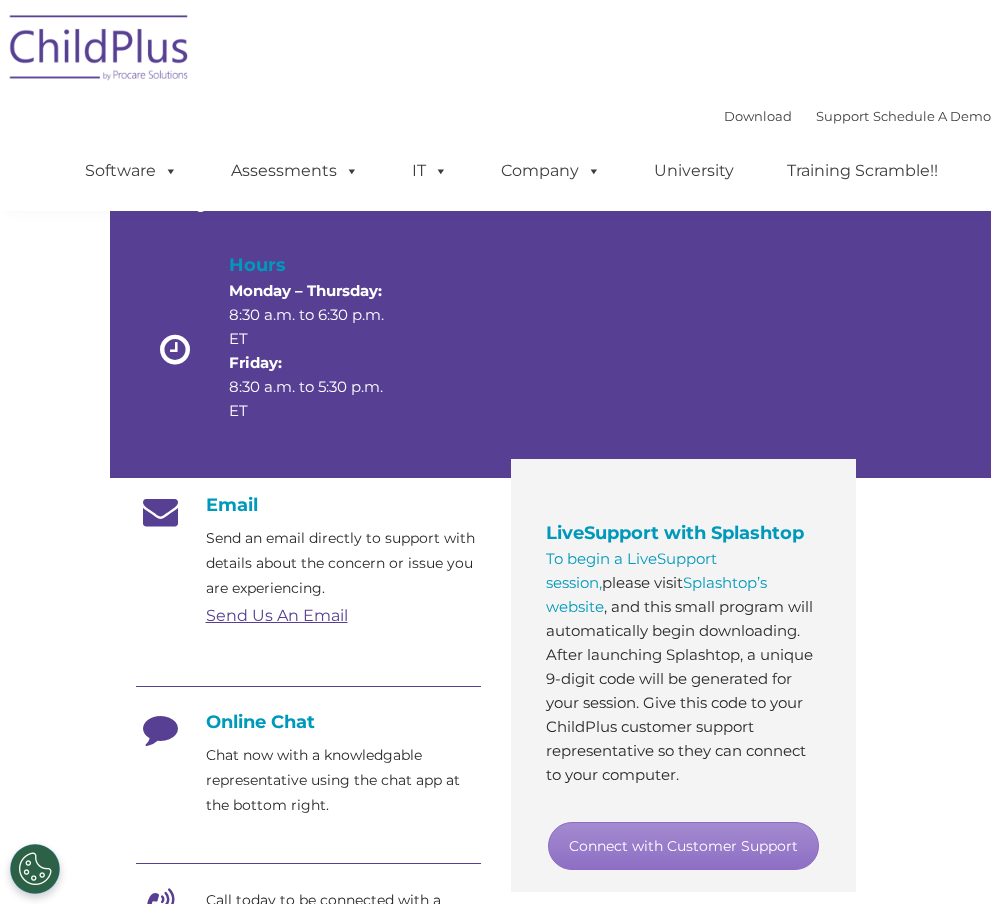 scroll, scrollTop: 0, scrollLeft: 0, axis: both 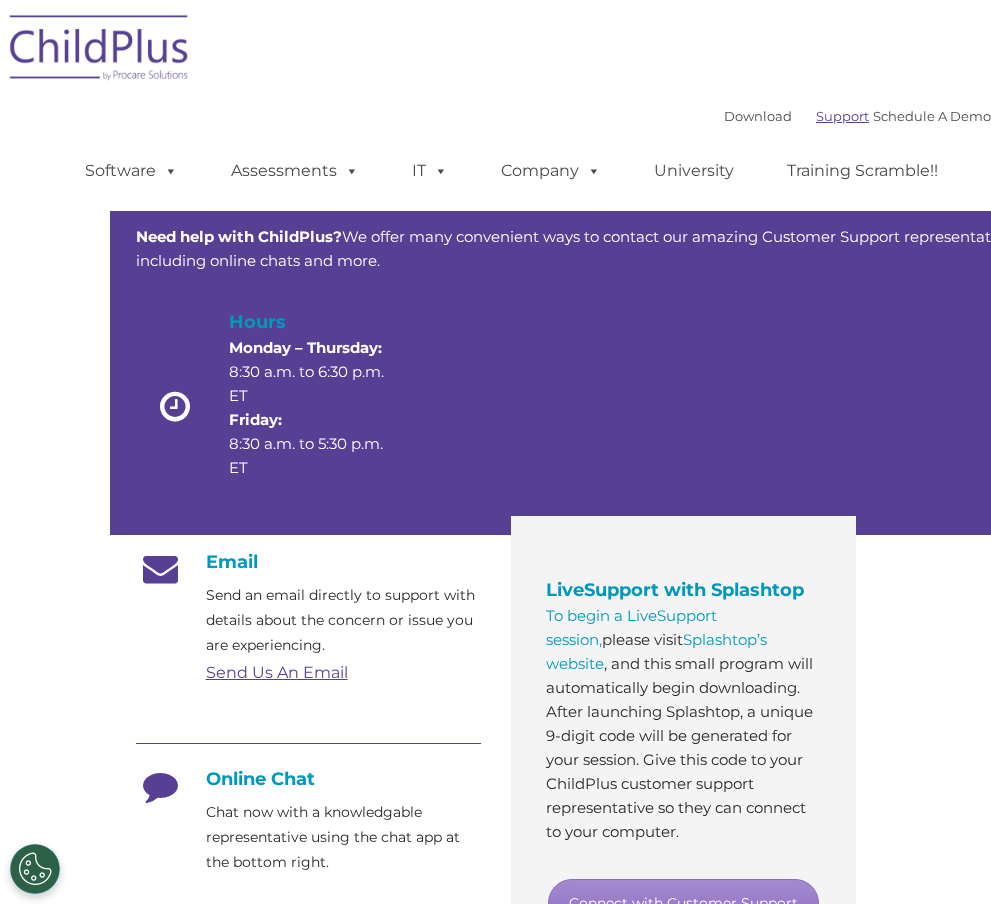 click on "Support" at bounding box center (842, 116) 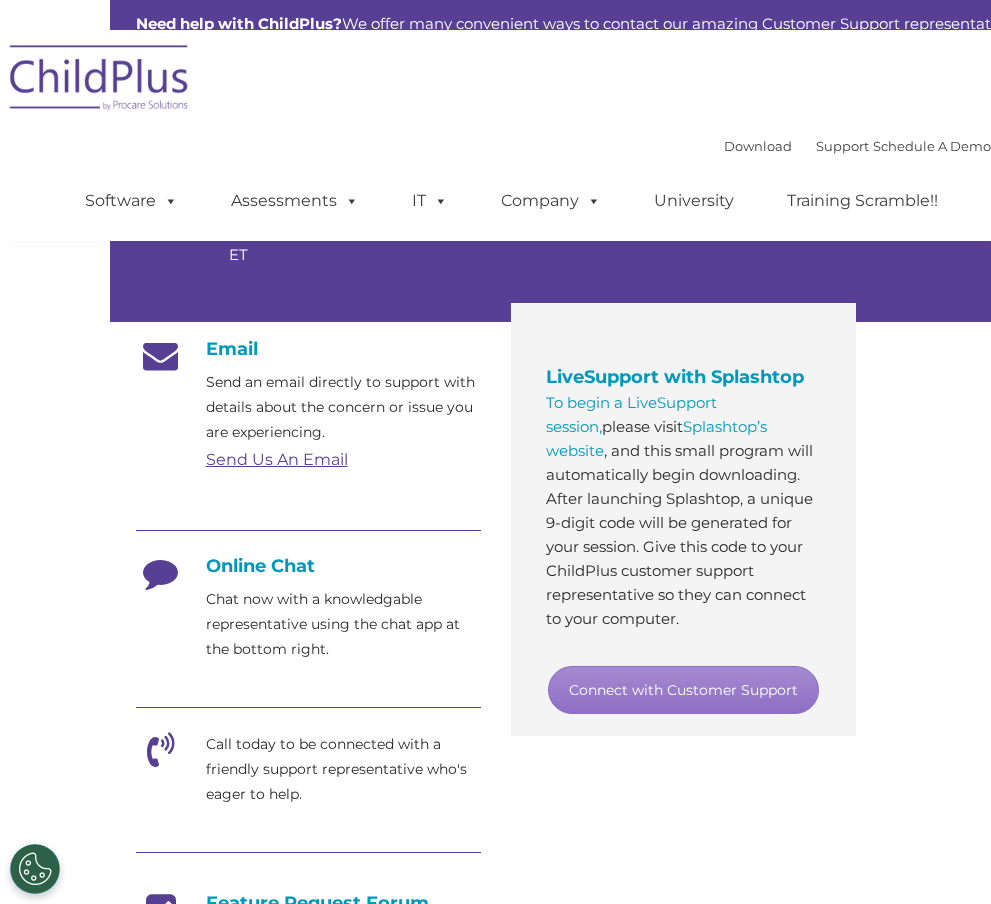 scroll, scrollTop: 0, scrollLeft: 0, axis: both 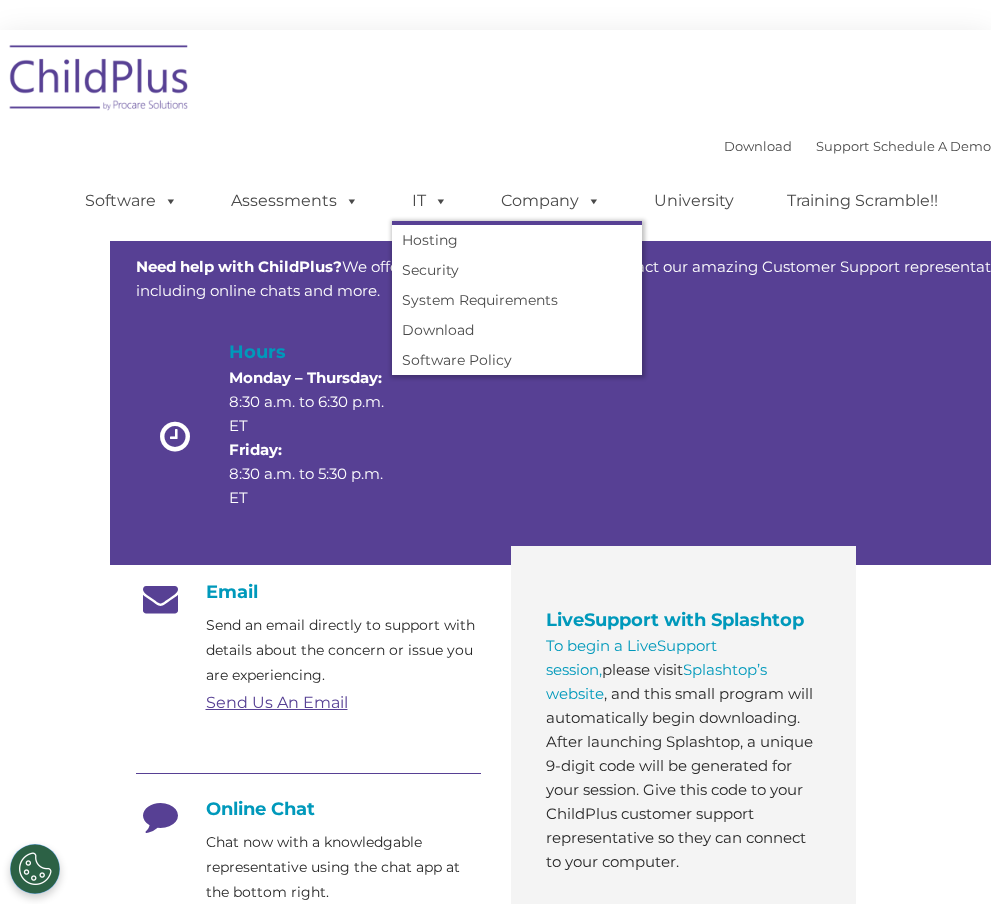 click on "Download          Support      |     Schedule A Demo

MENU MENU Software
ChildPlus:  The original and most widely-used Head Start data management system with over 35 years of experience providing software, service, and support.
Learn More
Features
Schedule A Demo
Getting Started
Assessments
DRDP ©  in ChildPlus:
Learn More
DRDP Reports
Book a Discovery Call
Attend a Group Demo
DRDP FAQ
IT" at bounding box center [495, 135] 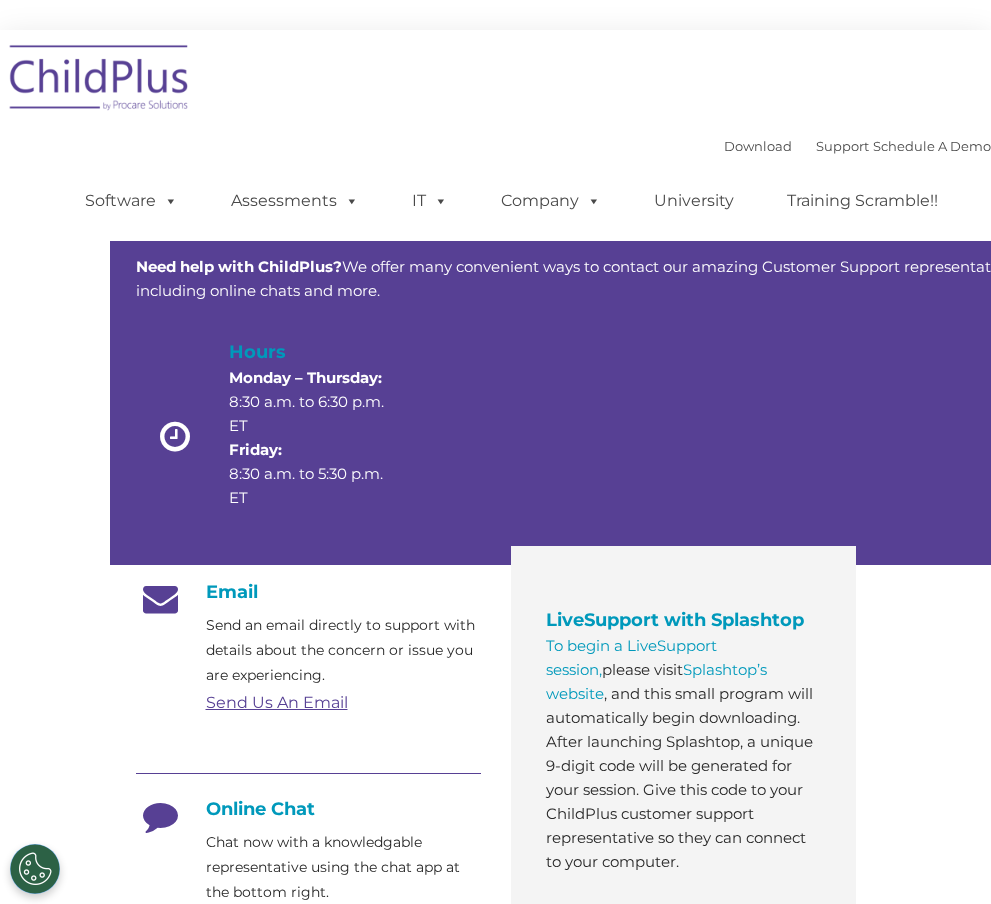 click on "Download          Support      |     Schedule A Demo

MENU MENU Software
ChildPlus:  The original and most widely-used Head Start data management system with over 35 years of experience providing software, service, and support.
Learn More
Features
Schedule A Demo
Getting Started
Assessments
DRDP ©  in ChildPlus:
Learn More
DRDP Reports
Book a Discovery Call
Attend a Group Demo
DRDP FAQ
IT" at bounding box center [495, 135] 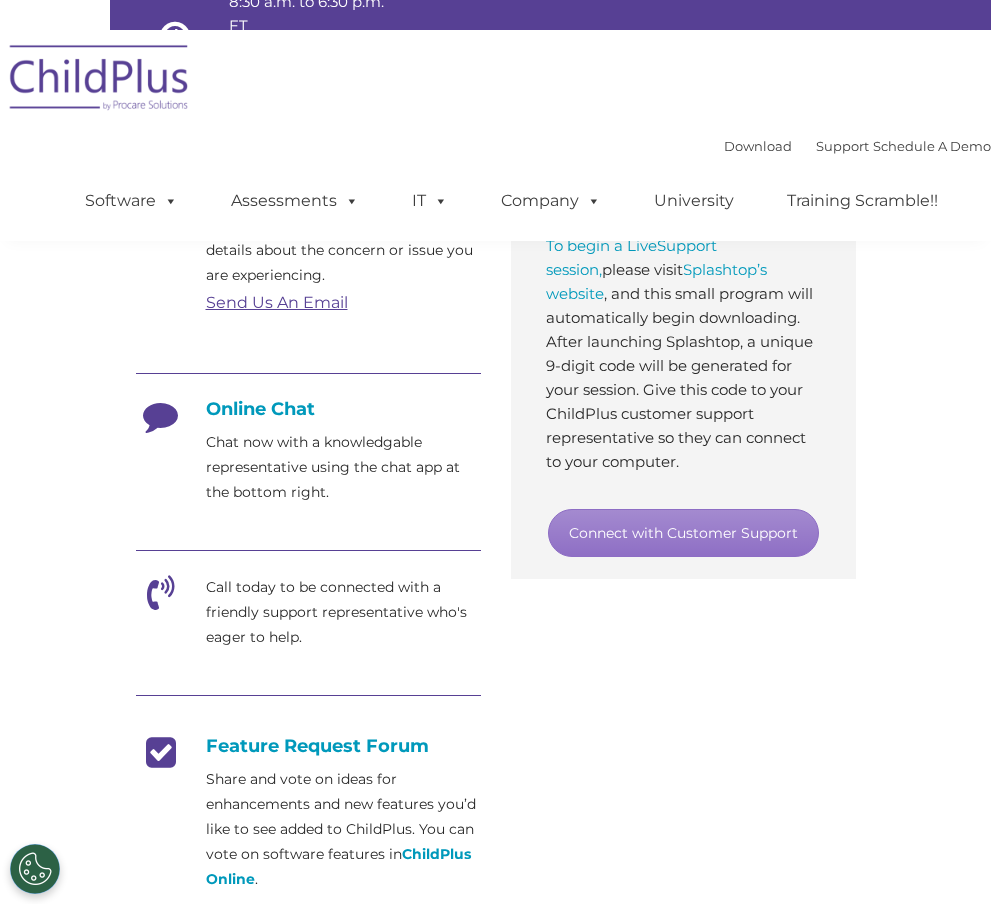 scroll, scrollTop: 1192, scrollLeft: 0, axis: vertical 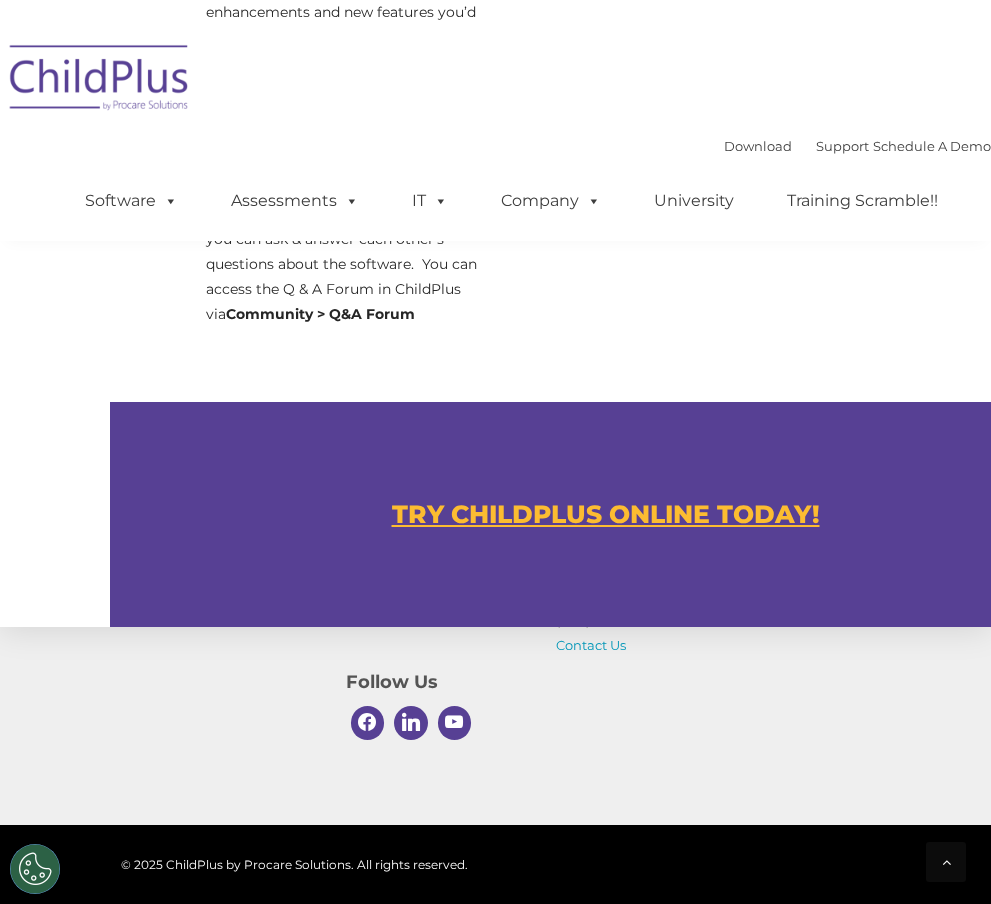 click on "Resources
Blog
Join Our Team
Giving Back
Privacy Policy
Switch to ChildPlus
Getting Started
Download
Contact Us
[NUMBER] [STREET]
Suite [NUMBER]
[CITY], [STATE] [POSTAL_CODE]
([PHONE])
Contact Us
Follow Us" at bounding box center [495, 489] 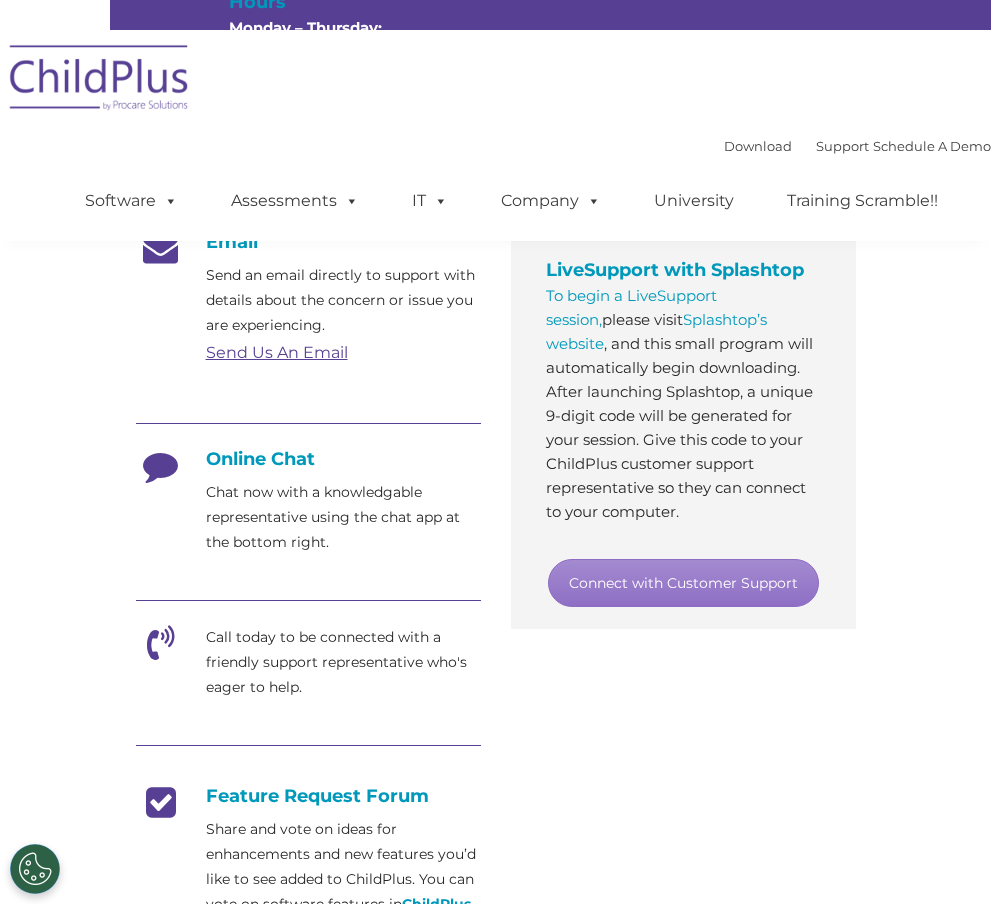 scroll, scrollTop: 342, scrollLeft: 0, axis: vertical 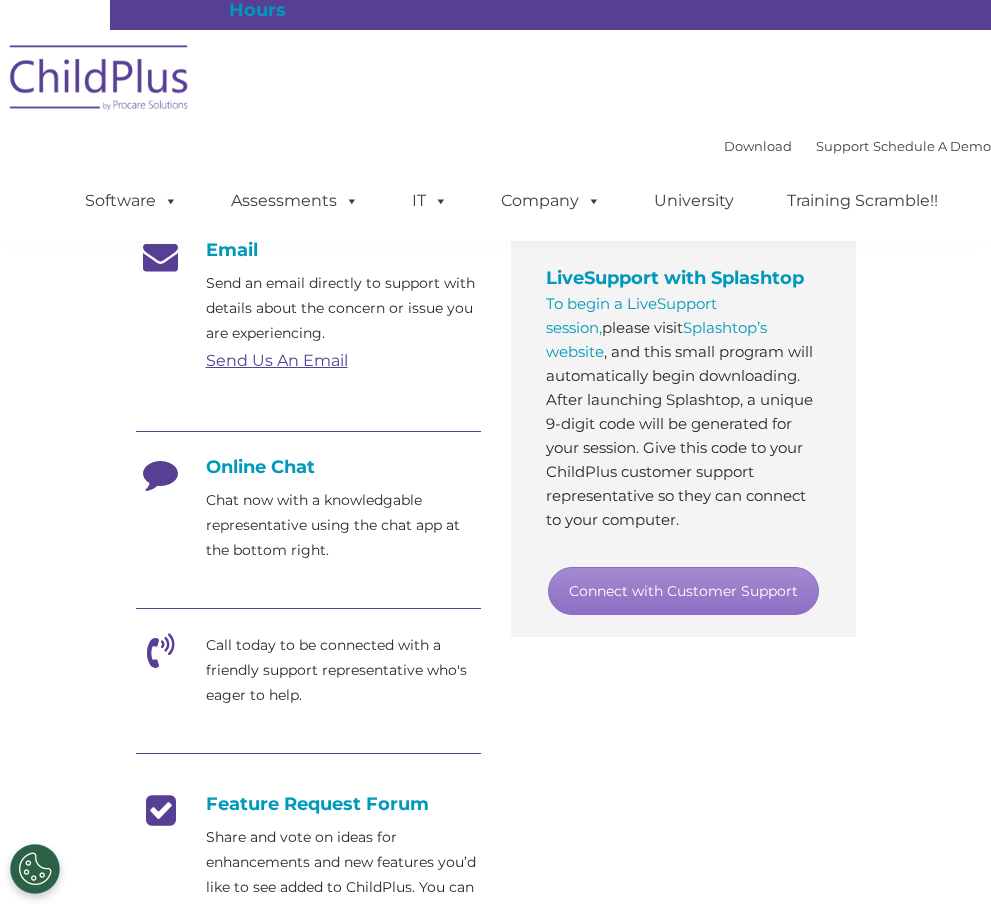 click at bounding box center [161, 658] 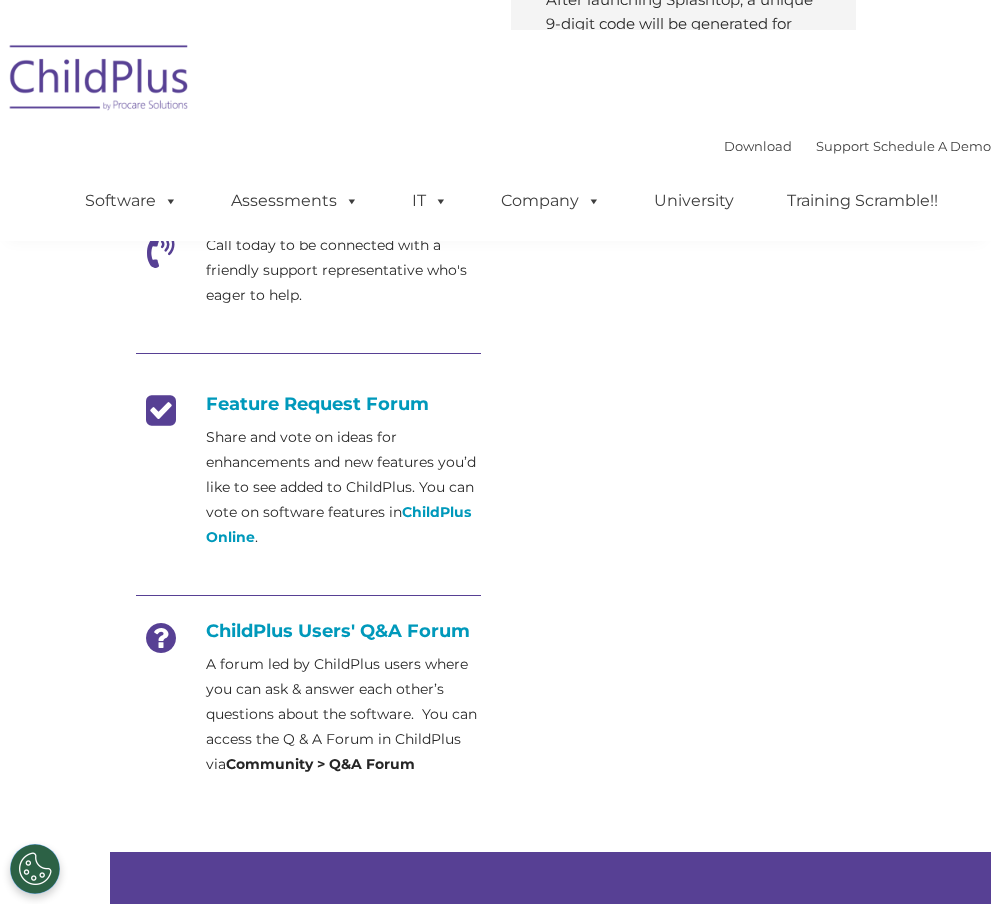 scroll, scrollTop: 1192, scrollLeft: 0, axis: vertical 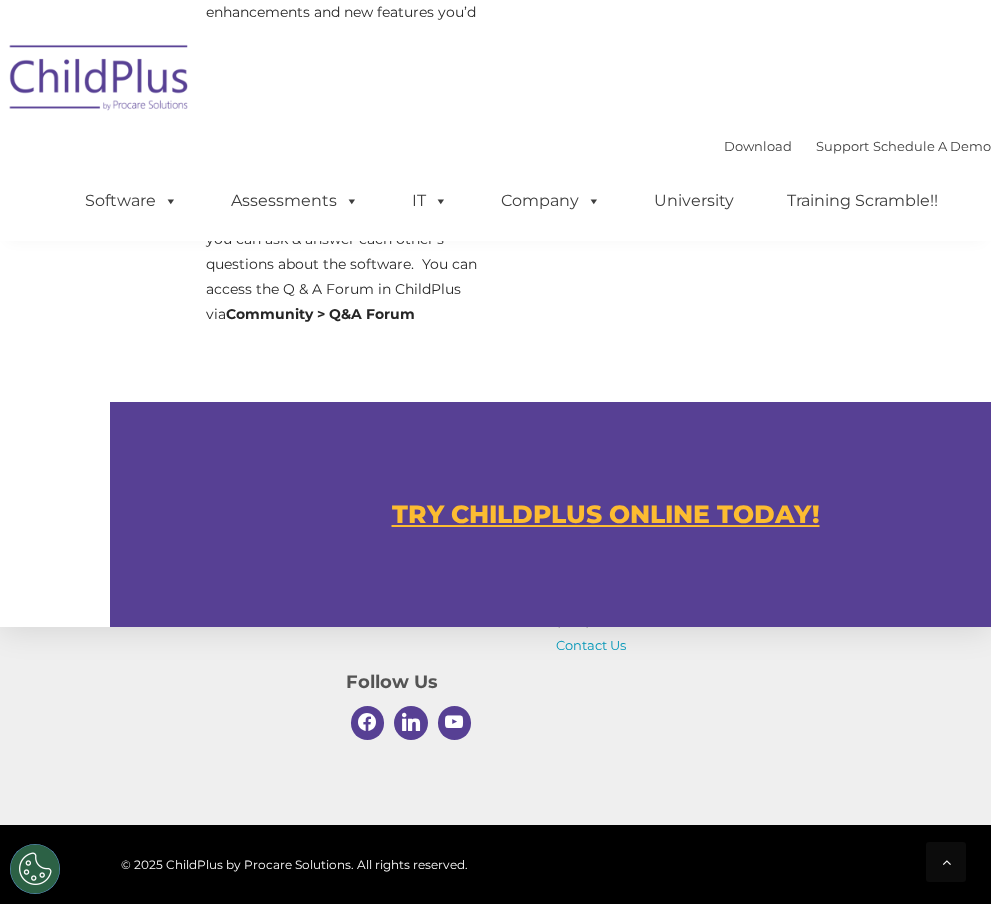 click on "Download          Support      |     Schedule A Demo

MENU MENU Software
ChildPlus:  The original and most widely-used Head Start data management system with over 35 years of experience providing software, service, and support.
Learn More
Features
Schedule A Demo
Getting Started
Assessments
DRDP ©  in ChildPlus:
Learn More
DRDP Reports
Book a Discovery Call
Attend a Group Demo
DRDP FAQ
IT" at bounding box center (495, 135) 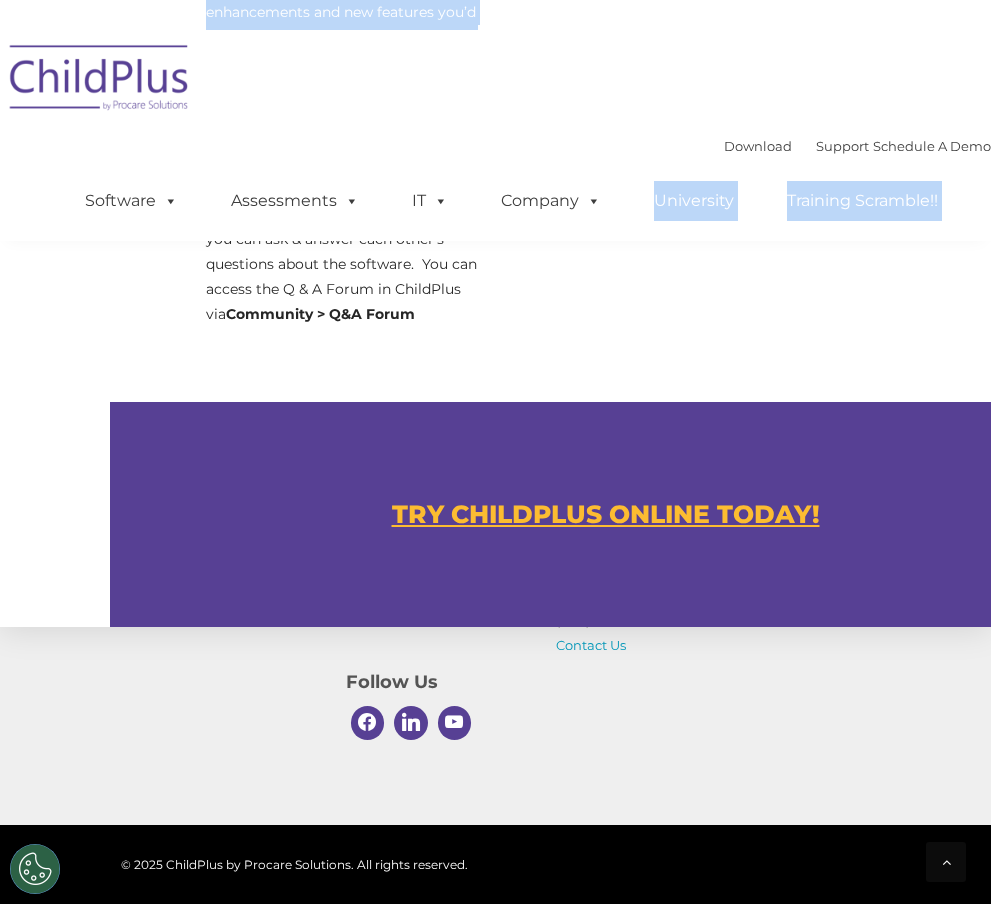 drag, startPoint x: 651, startPoint y: 40, endPoint x: 666, endPoint y: 88, distance: 50.289165 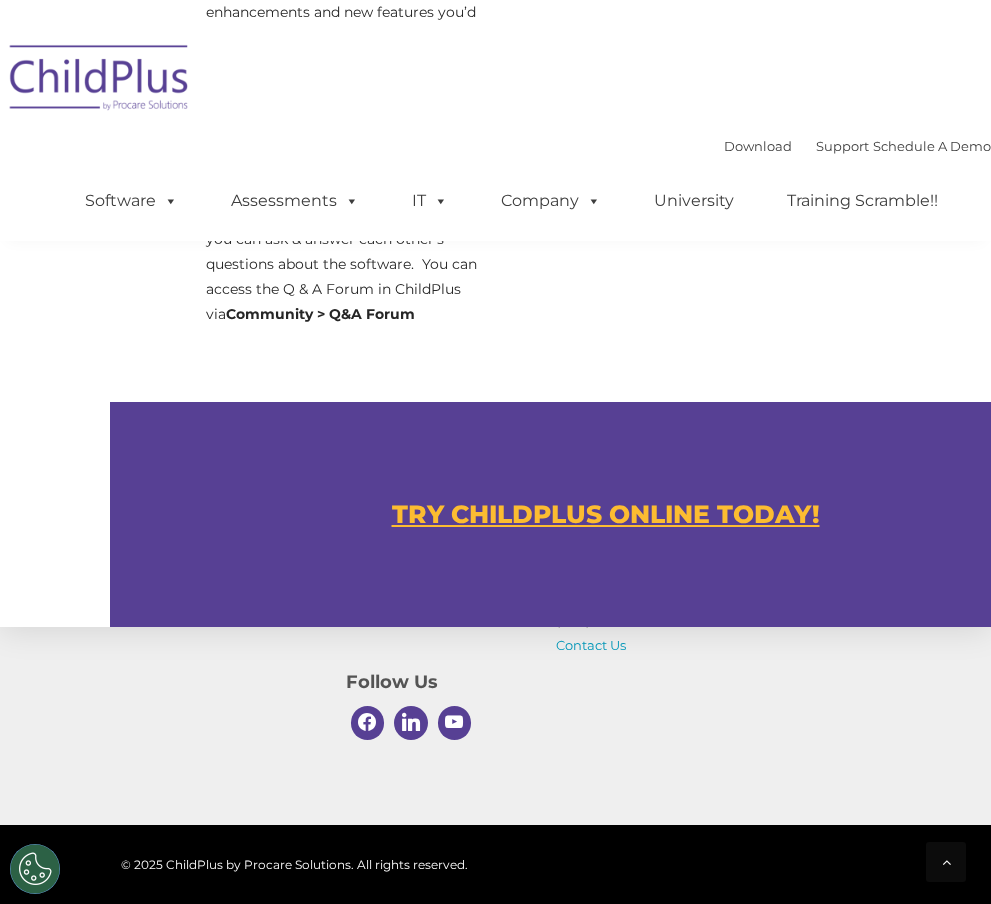 click on "Resources
Blog
Join Our Team
Giving Back
Privacy Policy
Switch to ChildPlus
Getting Started
Download
Contact Us
[NUMBER] [STREET]
Suite [NUMBER]
[CITY], [STATE] [POSTAL_CODE]
([PHONE])
Contact Us
Follow Us" at bounding box center (495, 489) 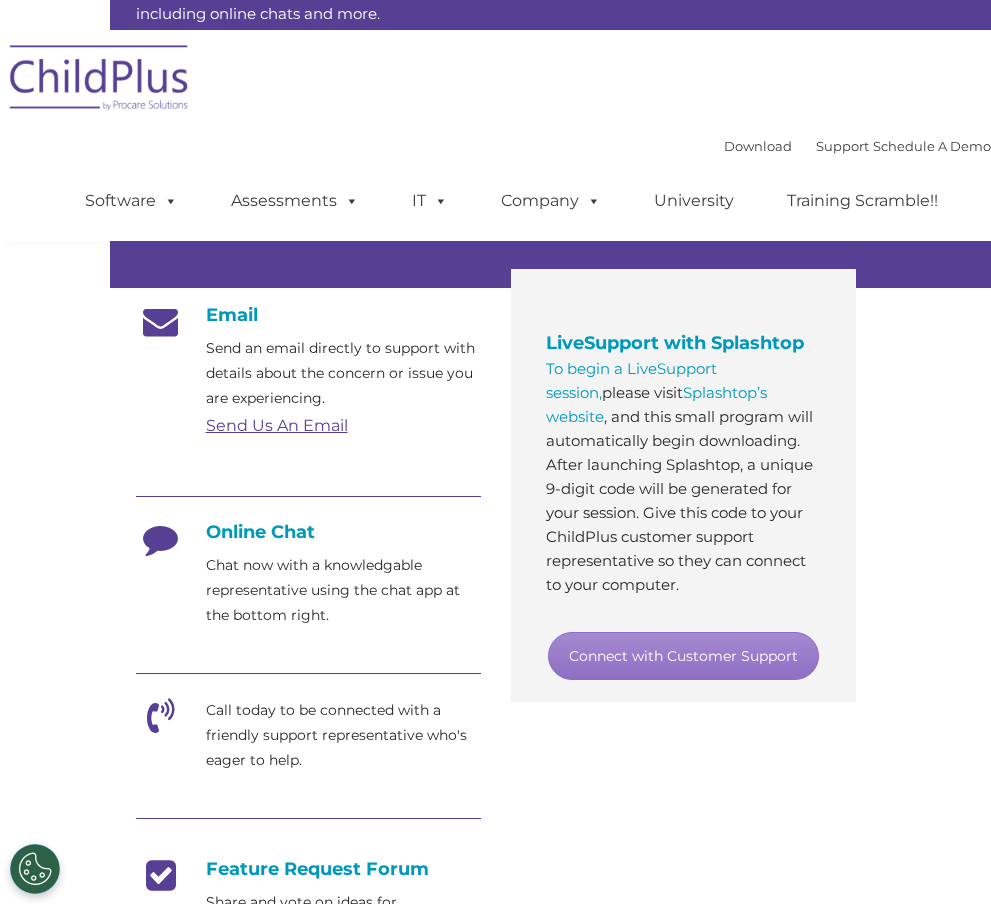 scroll, scrollTop: 0, scrollLeft: 0, axis: both 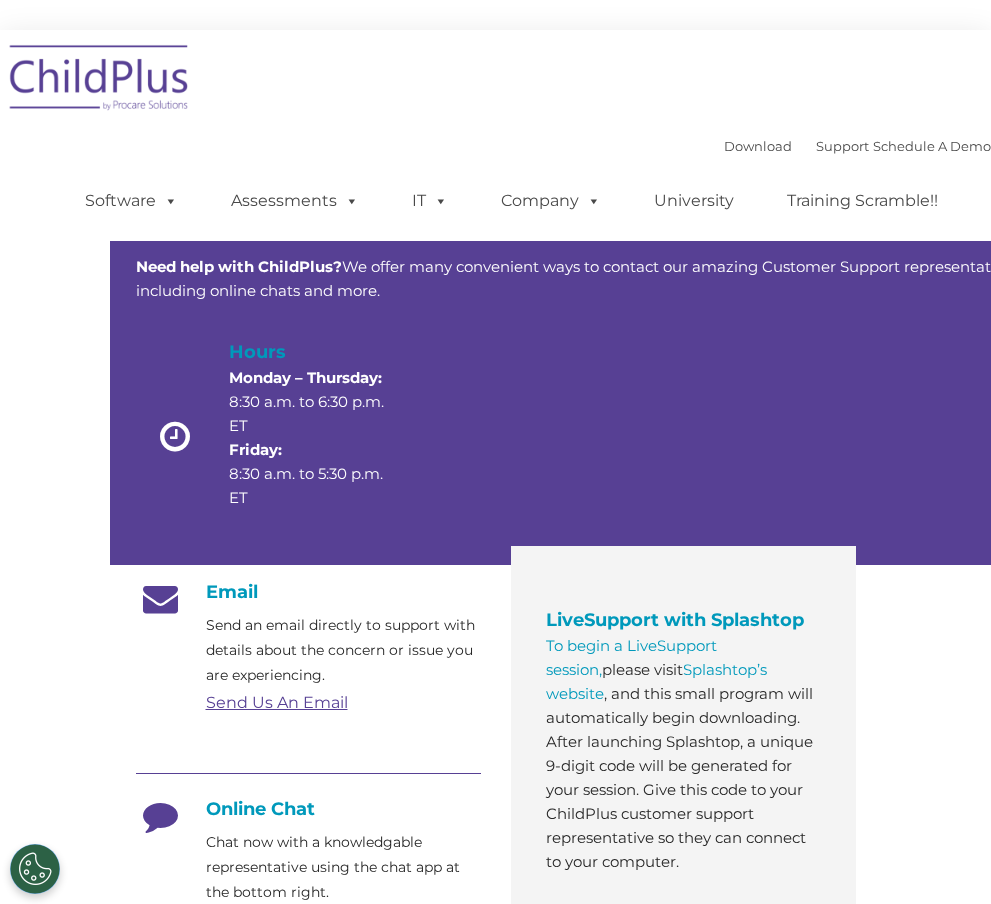click on "Send Us An Email" at bounding box center [277, 702] 